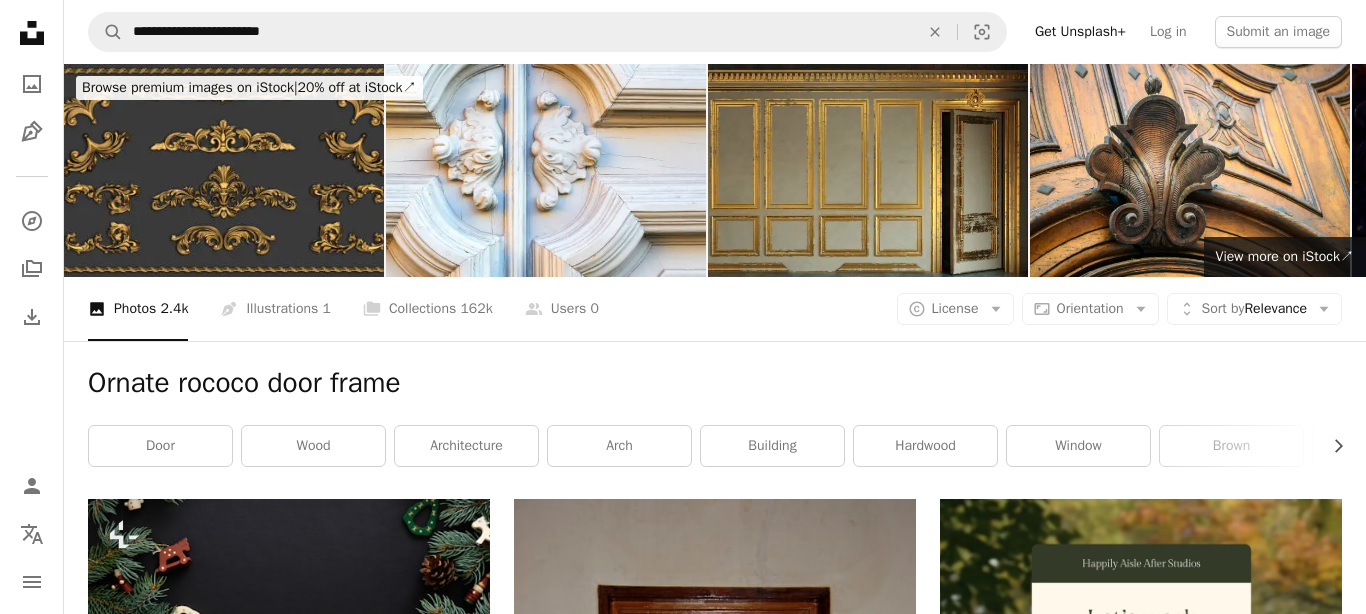 scroll, scrollTop: 27600, scrollLeft: 0, axis: vertical 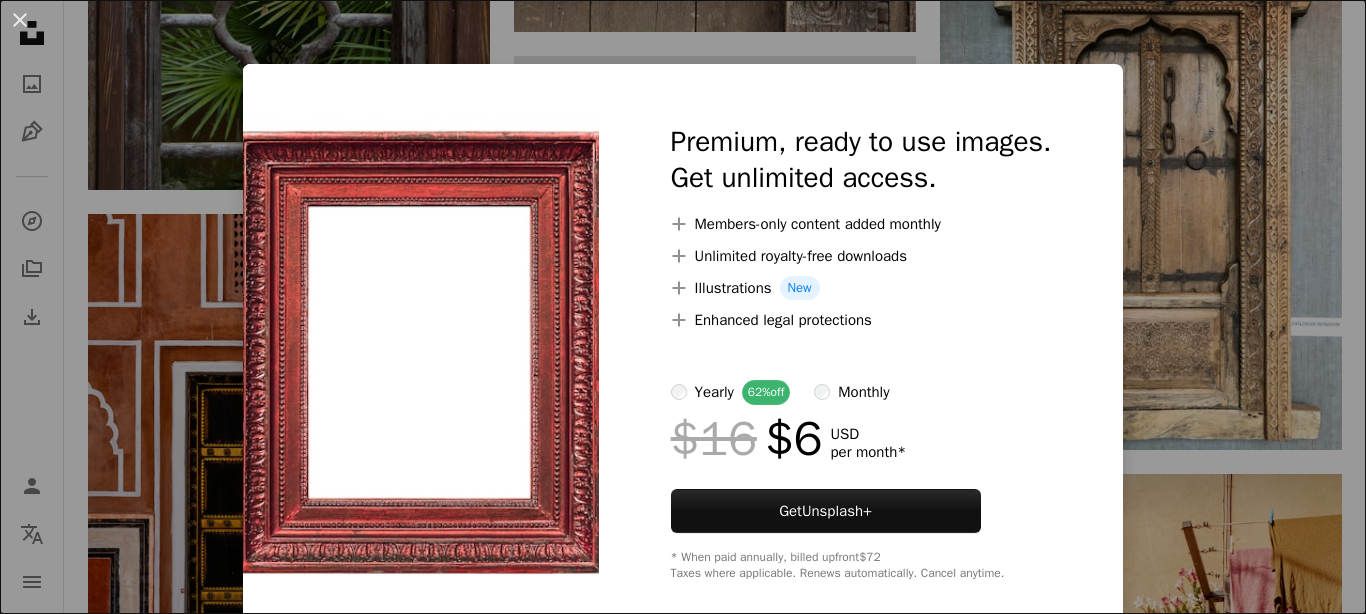 click on "An X shape Premium, ready to use images. Get unlimited access. A plus sign Members-only content added monthly A plus sign Unlimited royalty-free downloads A plus sign Illustrations  New A plus sign Enhanced legal protections yearly 62%  off monthly $16   $6 USD per month * Get  Unsplash+ * When paid annually, billed upfront  $72 Taxes where applicable. Renews automatically. Cancel anytime." at bounding box center (683, 307) 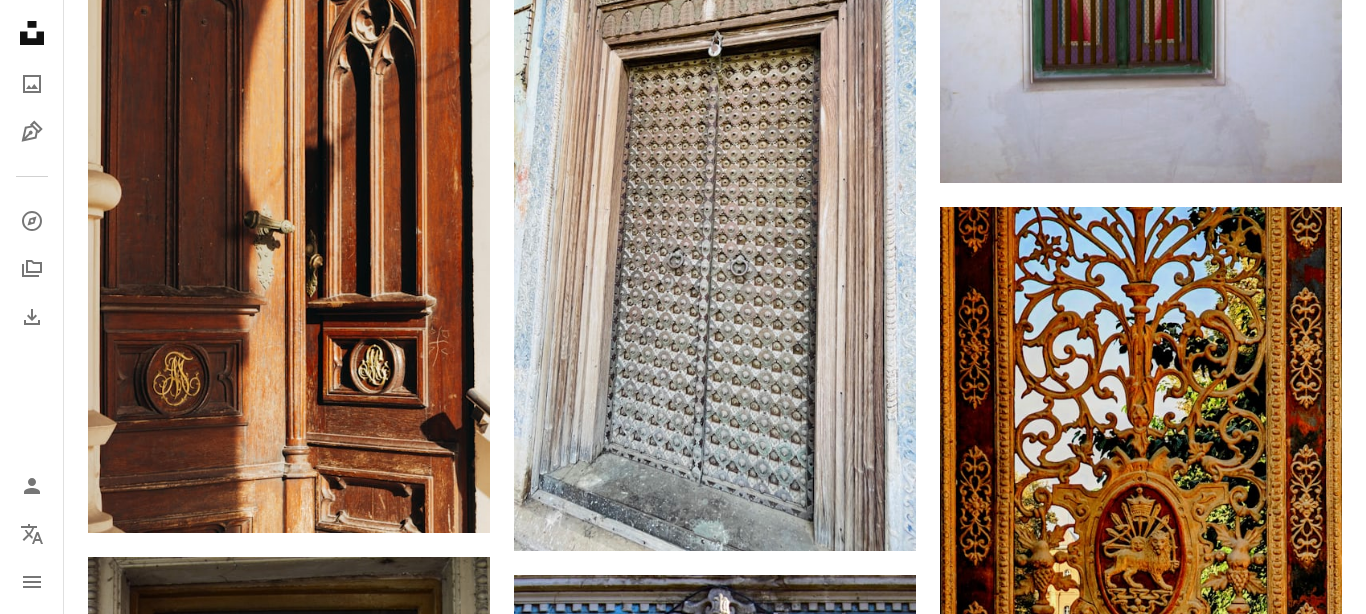 scroll, scrollTop: 2484, scrollLeft: 0, axis: vertical 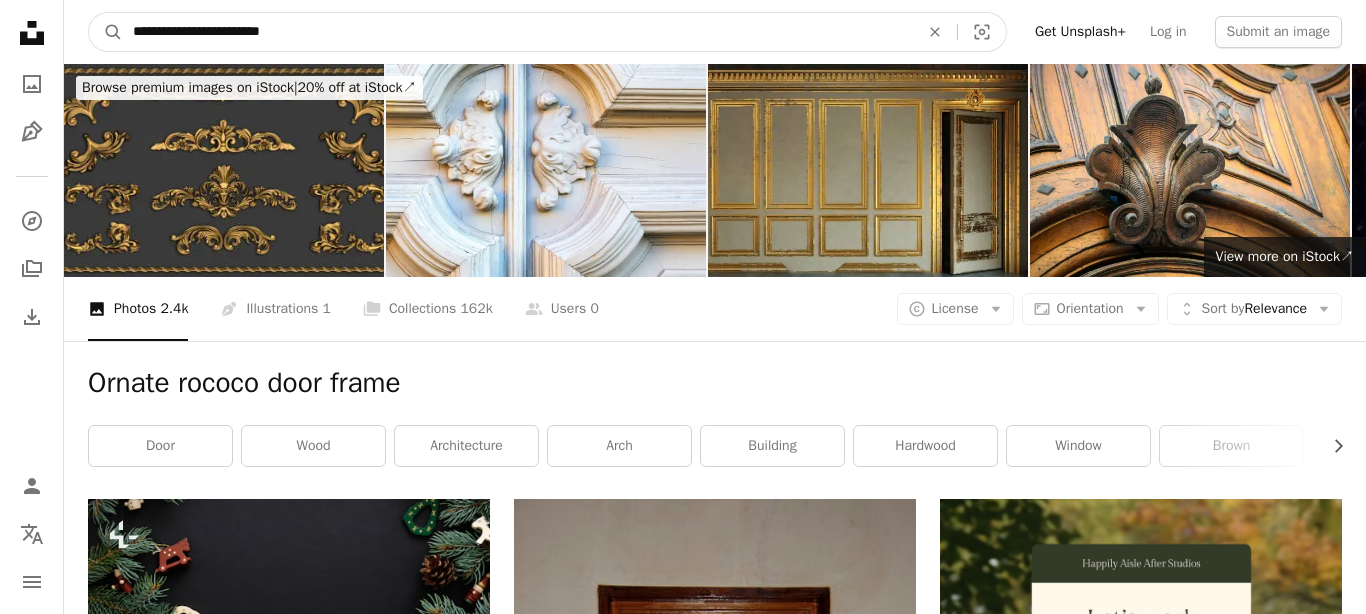 click on "**********" at bounding box center [518, 32] 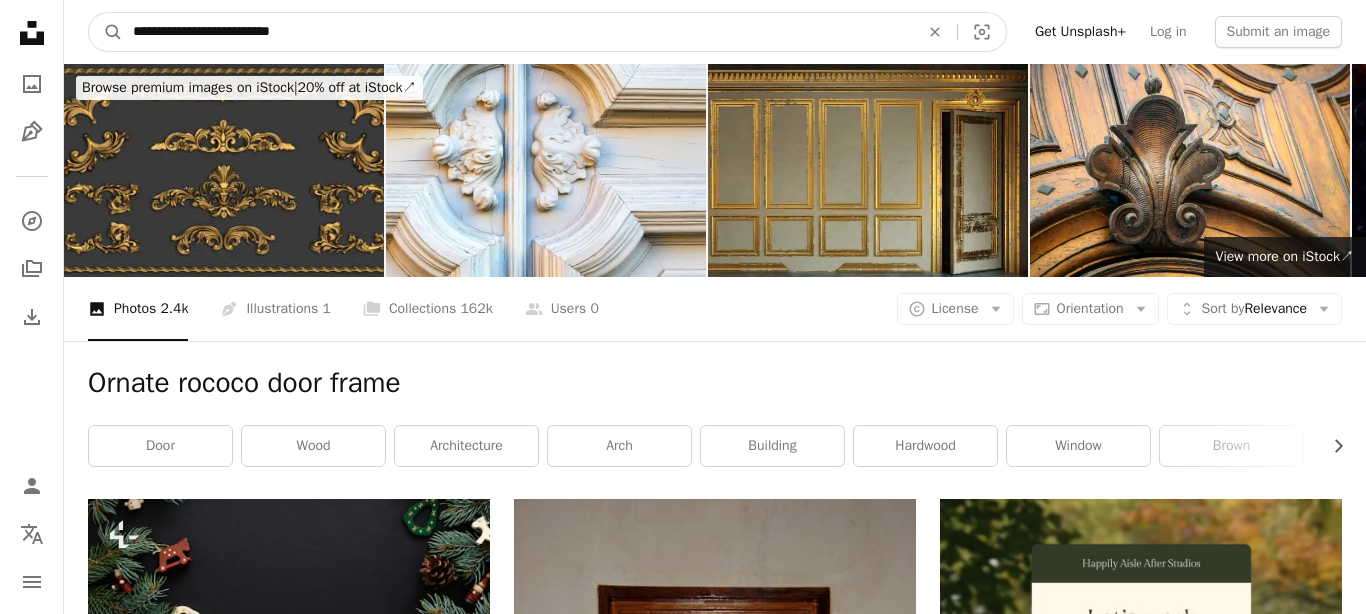 type on "**********" 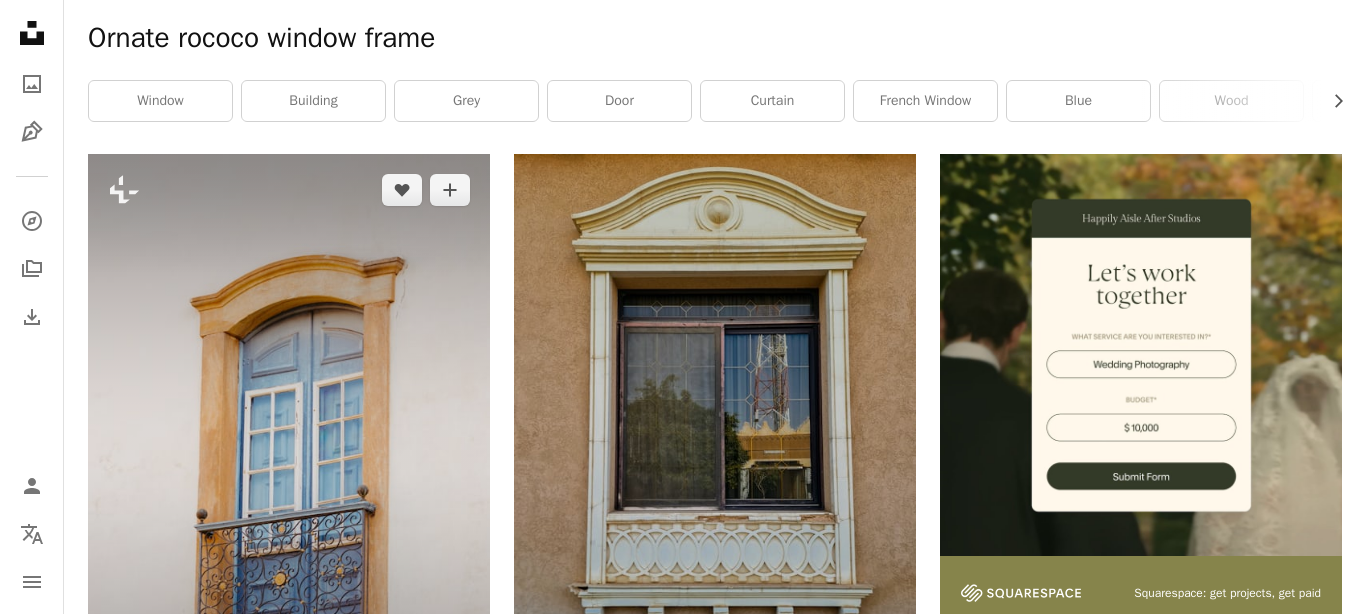 scroll, scrollTop: 414, scrollLeft: 0, axis: vertical 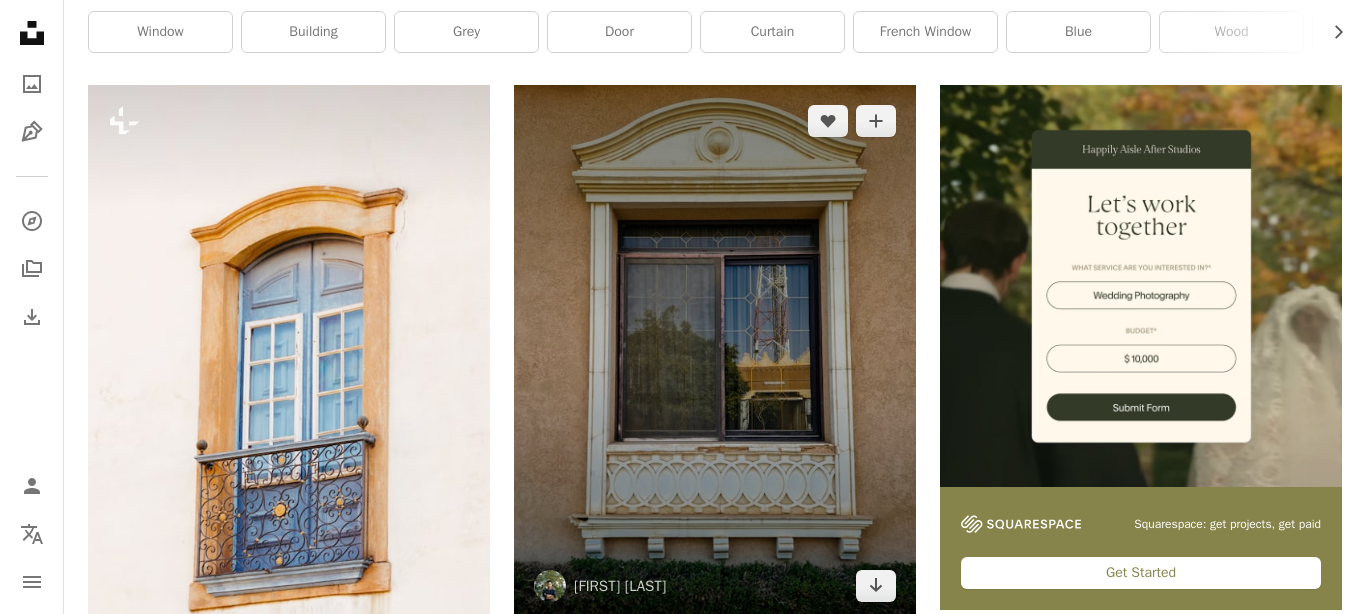 click at bounding box center (715, 353) 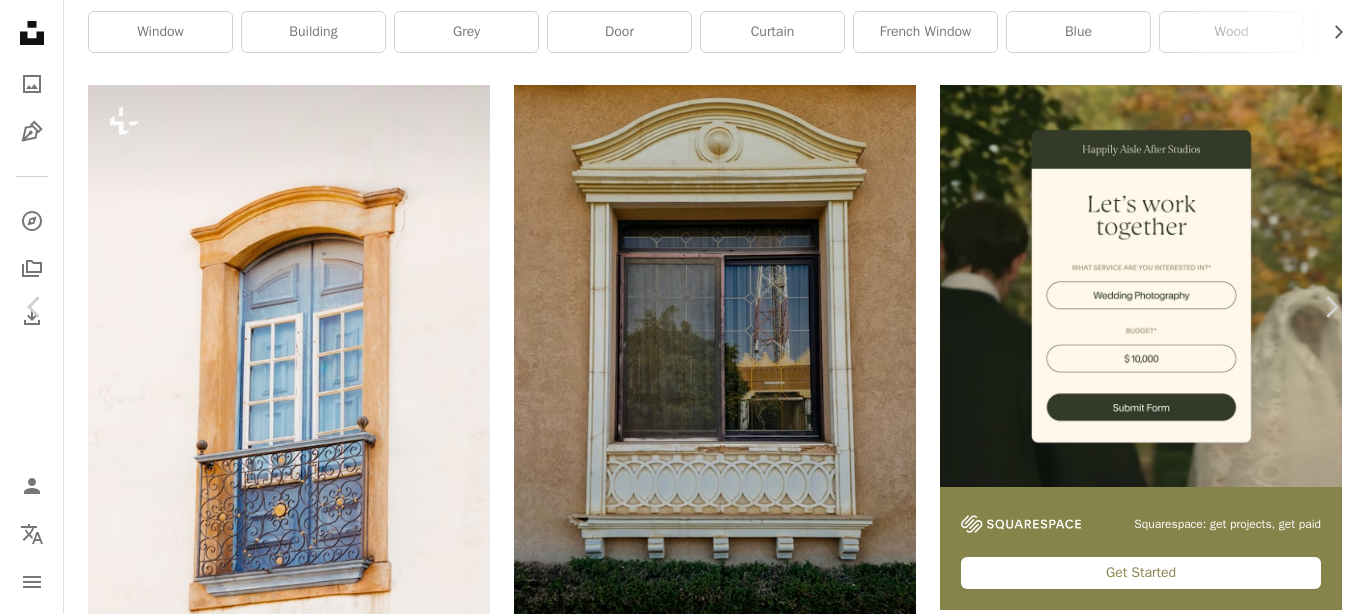 click on "Download free" at bounding box center [1167, 5729] 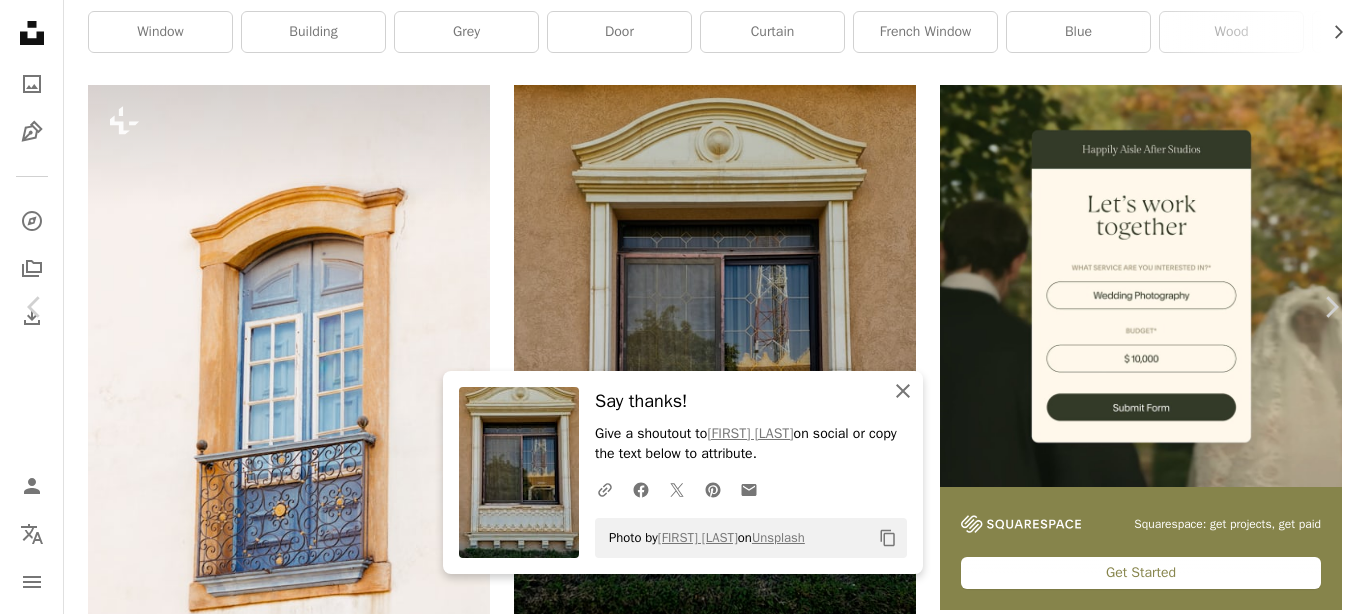 click on "An X shape" 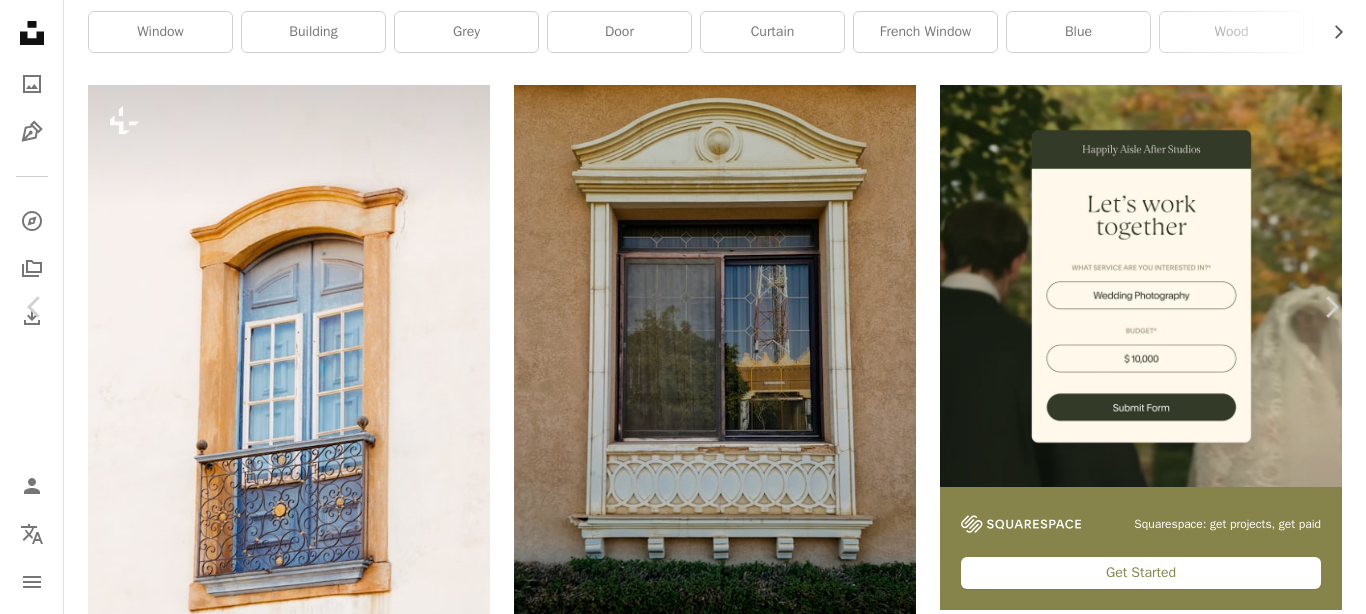 click on "An X shape Chevron left Chevron right [FIRST] [LAST] [LAST] A heart A plus sign Download free Chevron down Zoom in Views 12,600 Downloads 62 A forward-right arrow Share Info icon Info More Actions Window Calendar outlined Published on  January 25, 2023 Safety Free to use under the  Unsplash License building window windowsill french window bay window Free stock photos Browse premium related images on iStock  |  Save 20% with code UNSPLASH20 View more on iStock  ↗ Related images A heart A plus sign [FIRST] [LAST] Available for hire A checkmark inside of a circle Arrow pointing down A heart A plus sign [FIRST] [LAST] Arrow pointing down Plus sign for Unsplash+ A heart A plus sign [FIRST] [LAST] For  Unsplash+ A lock Download Plus sign for Unsplash+ A heart A plus sign [FIRST] [LAST] For  Unsplash+ A lock Download A heart A plus sign [FIRST] [LAST] Arrow pointing down A heart A plus sign [FIRST] [LAST] Arrow pointing down A heart A plus sign [FIRST] [LAST] Available for hire A checkmark inside of a circle For" at bounding box center [683, 5989] 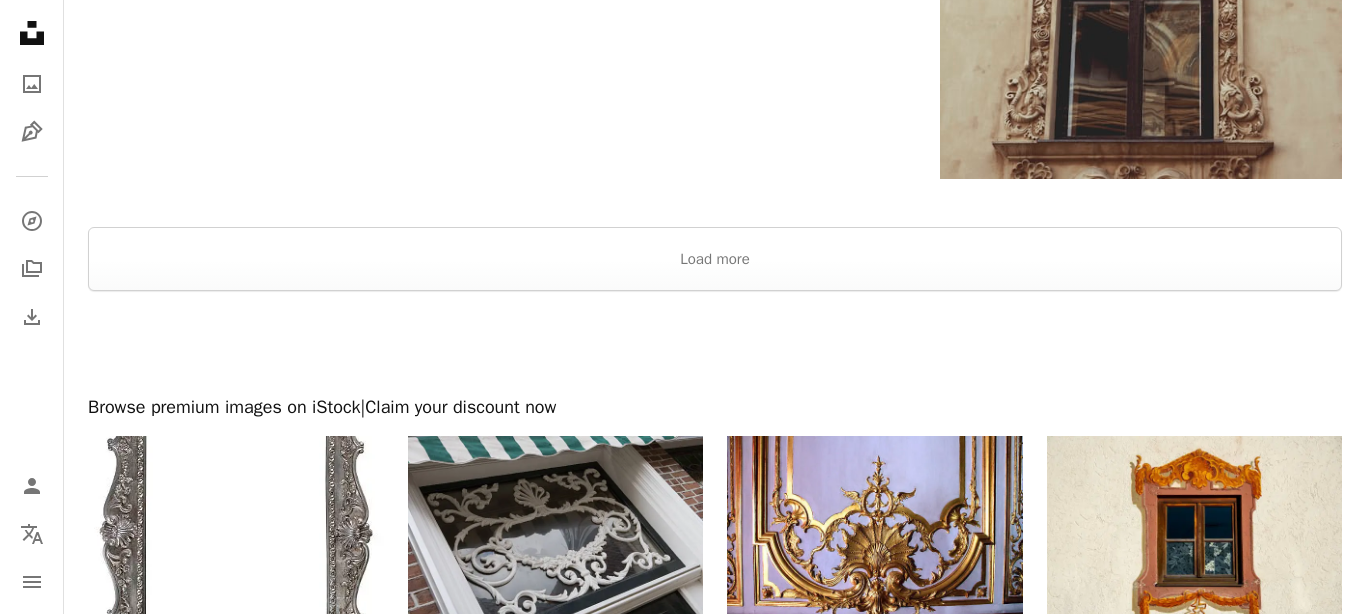 scroll, scrollTop: 5106, scrollLeft: 0, axis: vertical 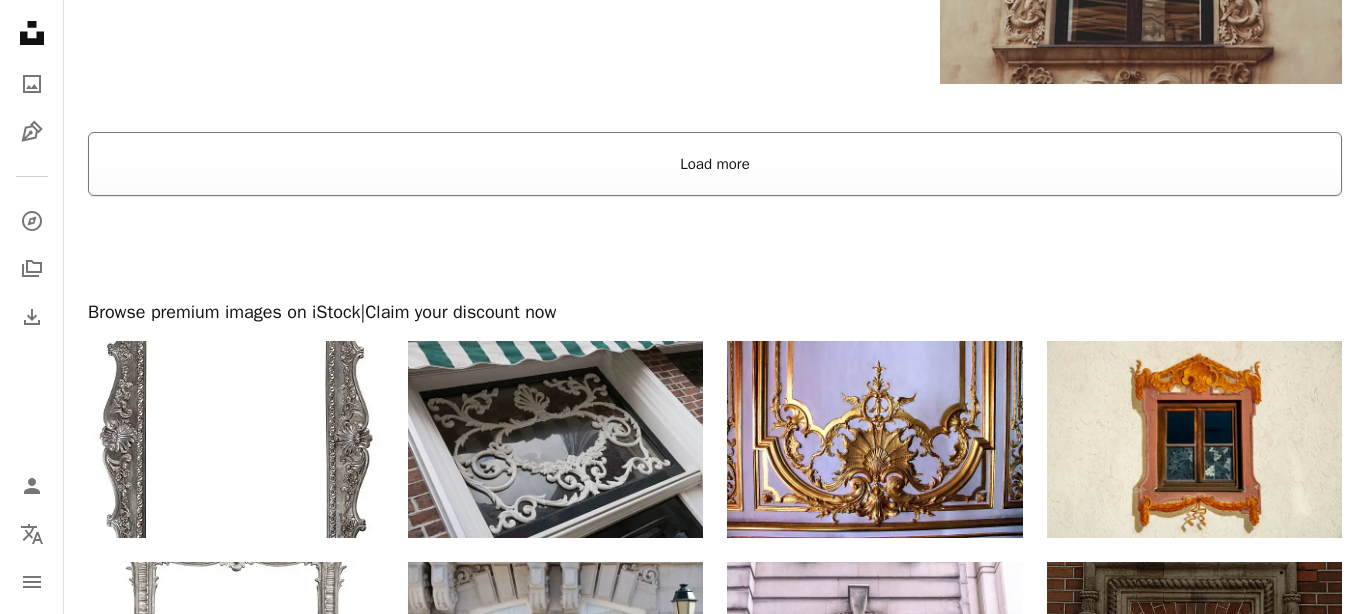 click on "Load more" at bounding box center (715, 164) 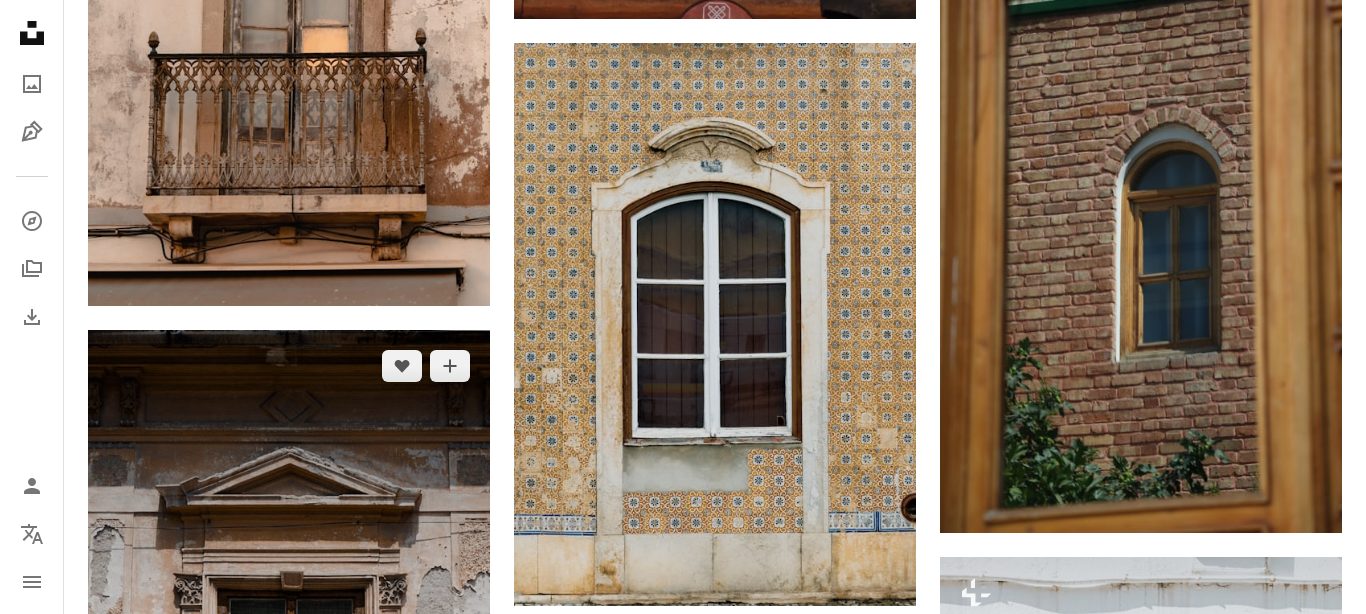 scroll, scrollTop: 7452, scrollLeft: 0, axis: vertical 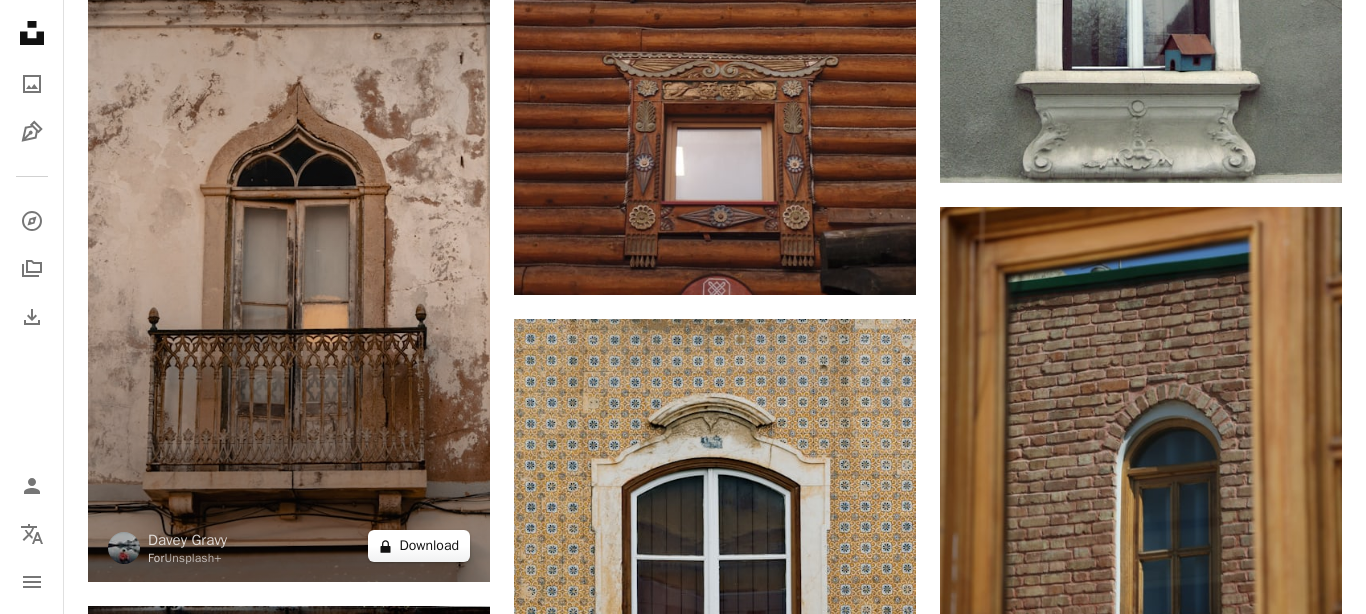 click on "A lock Download" at bounding box center (419, 546) 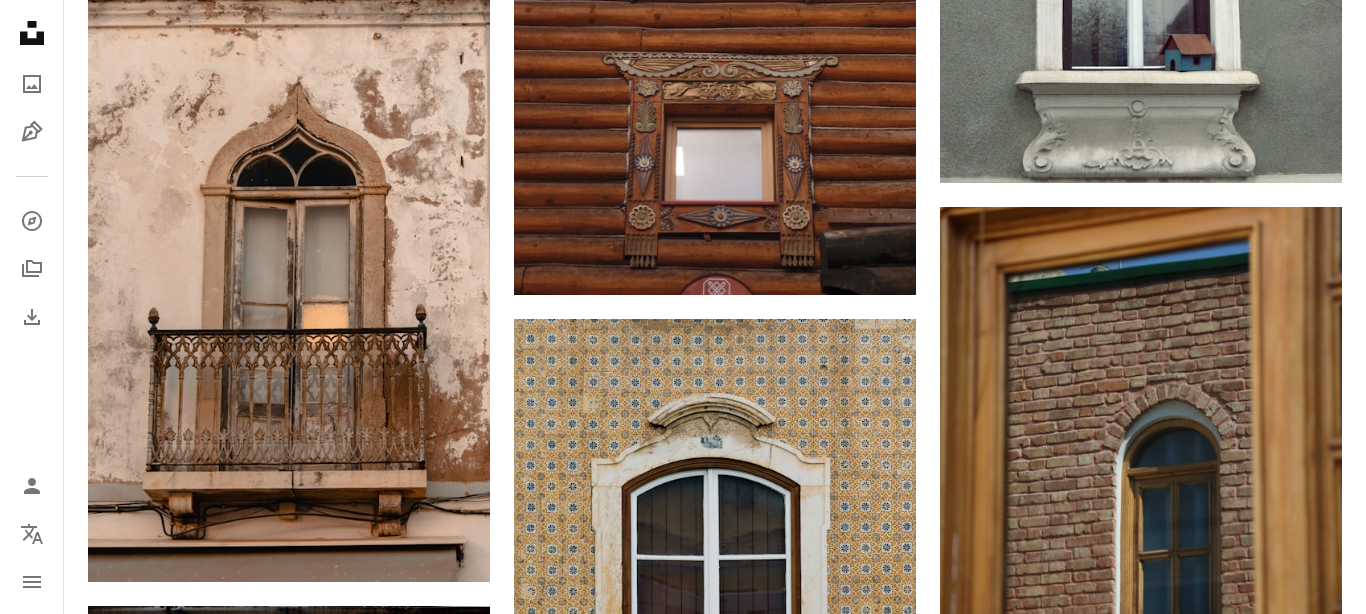click on "An X shape Premium, ready to use images. Get unlimited access. A plus sign Members-only content added monthly A plus sign Unlimited royalty-free downloads A plus sign Illustrations  New A plus sign Enhanced legal protections yearly 62%  off monthly $16   $6 USD per month * Get  Unsplash+ * When paid annually, billed upfront  $72 Taxes where applicable. Renews automatically. Cancel anytime." at bounding box center (683, 6488) 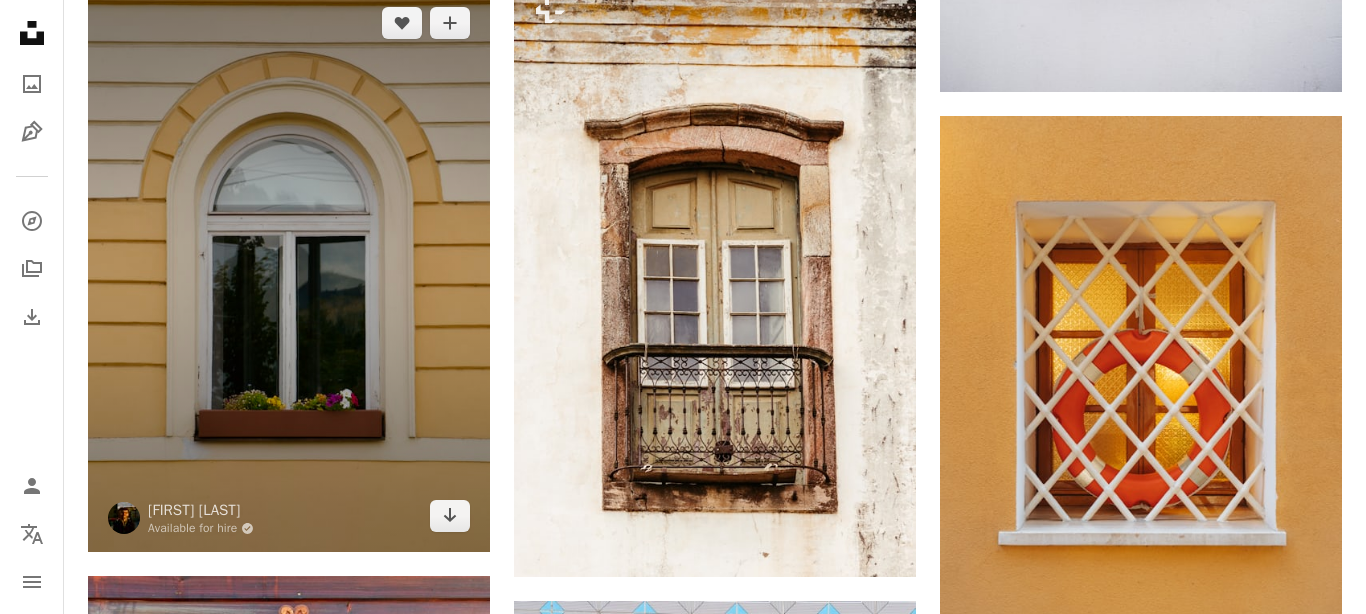 scroll, scrollTop: 9384, scrollLeft: 0, axis: vertical 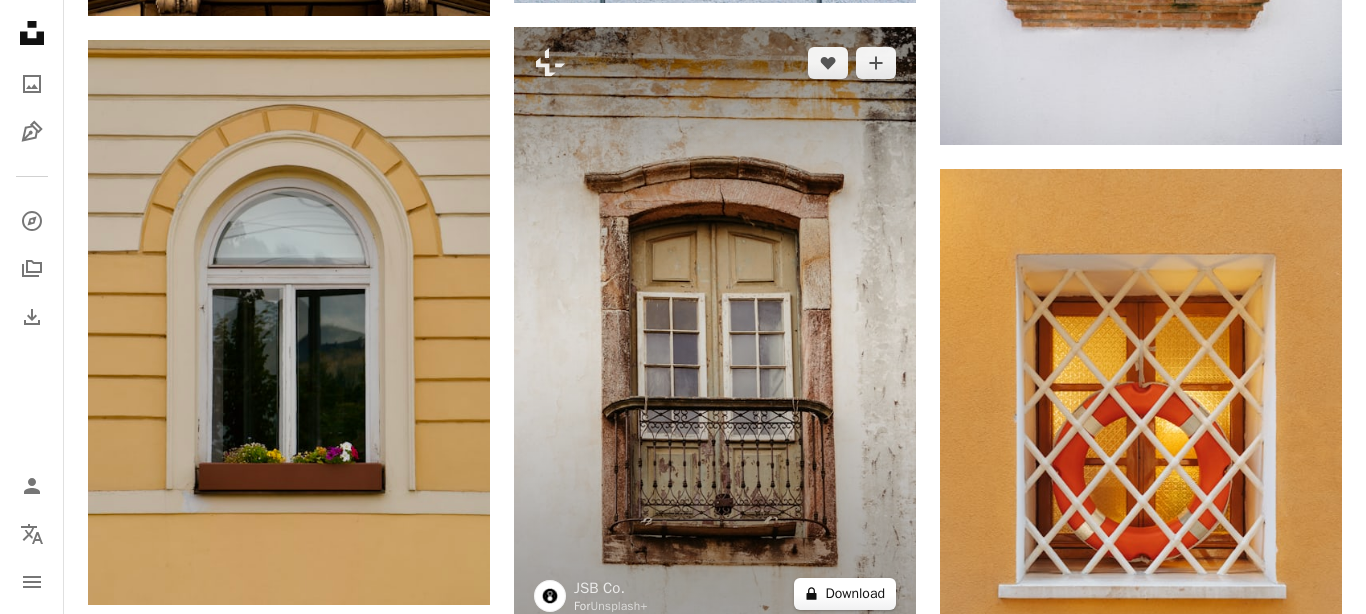 click on "A lock Download" at bounding box center (845, 594) 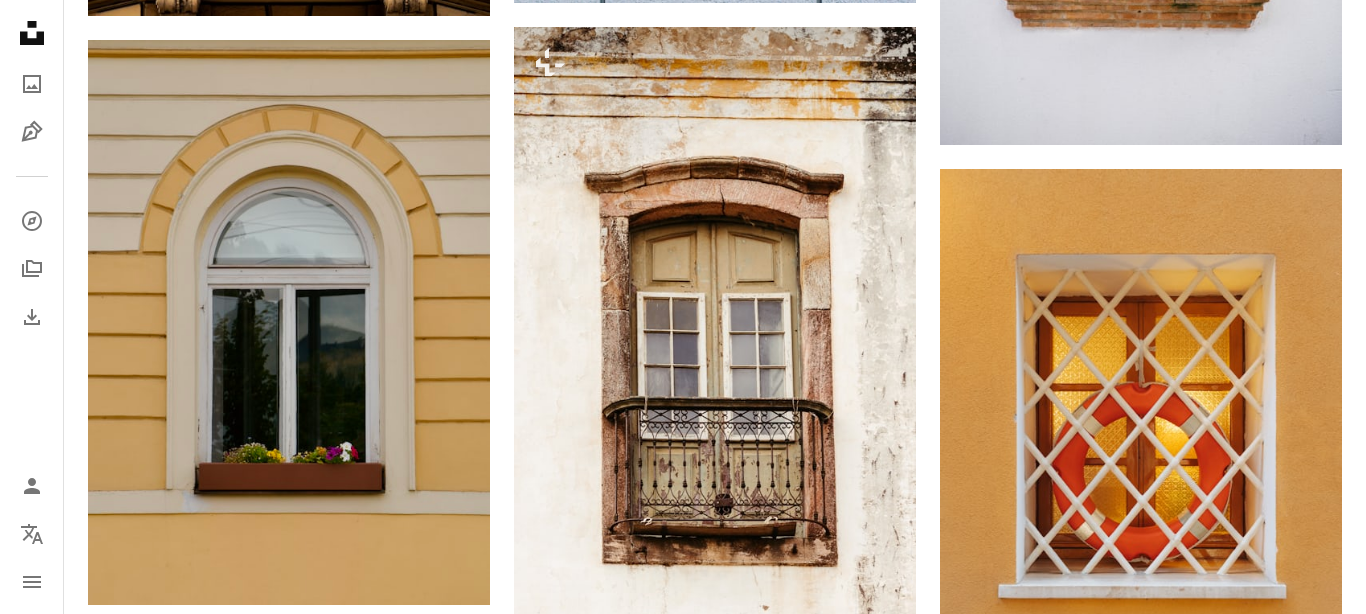 click on "An X shape Premium, ready to use images. Get unlimited access. A plus sign Members-only content added monthly A plus sign Unlimited royalty-free downloads A plus sign Illustrations  New A plus sign Enhanced legal protections yearly 62%  off monthly $16   $6 USD per month * Get  Unsplash+ * When paid annually, billed upfront  $72 Taxes where applicable. Renews automatically. Cancel anytime." at bounding box center [683, 4556] 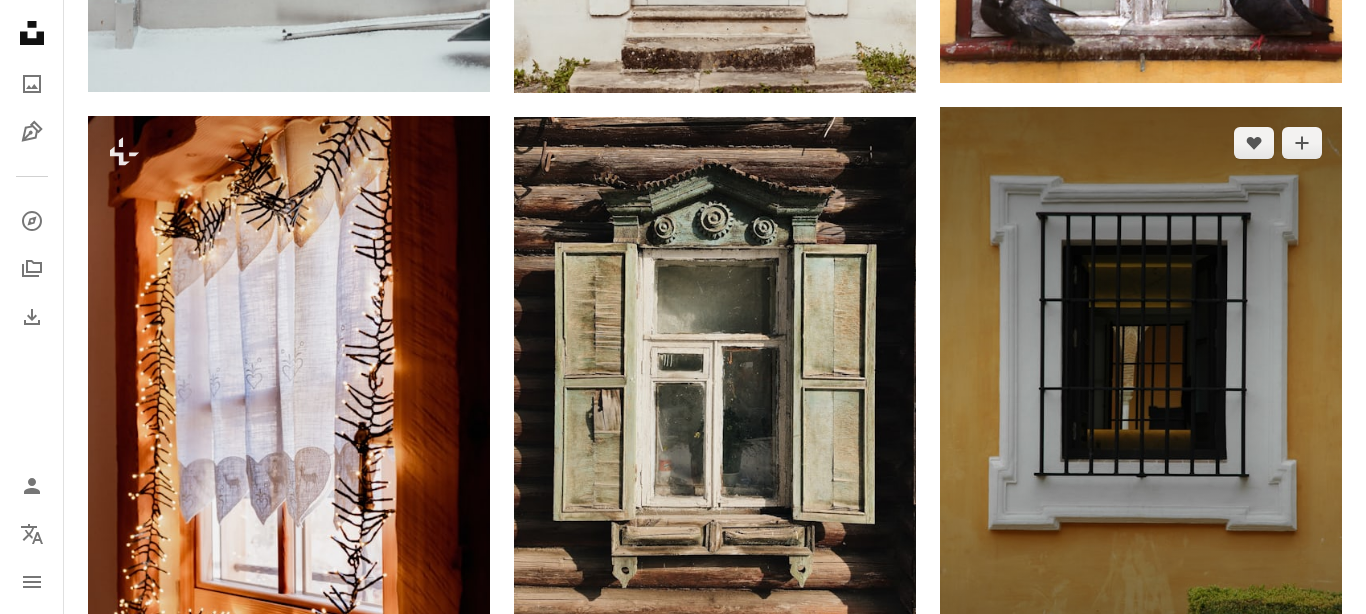 scroll, scrollTop: 23322, scrollLeft: 0, axis: vertical 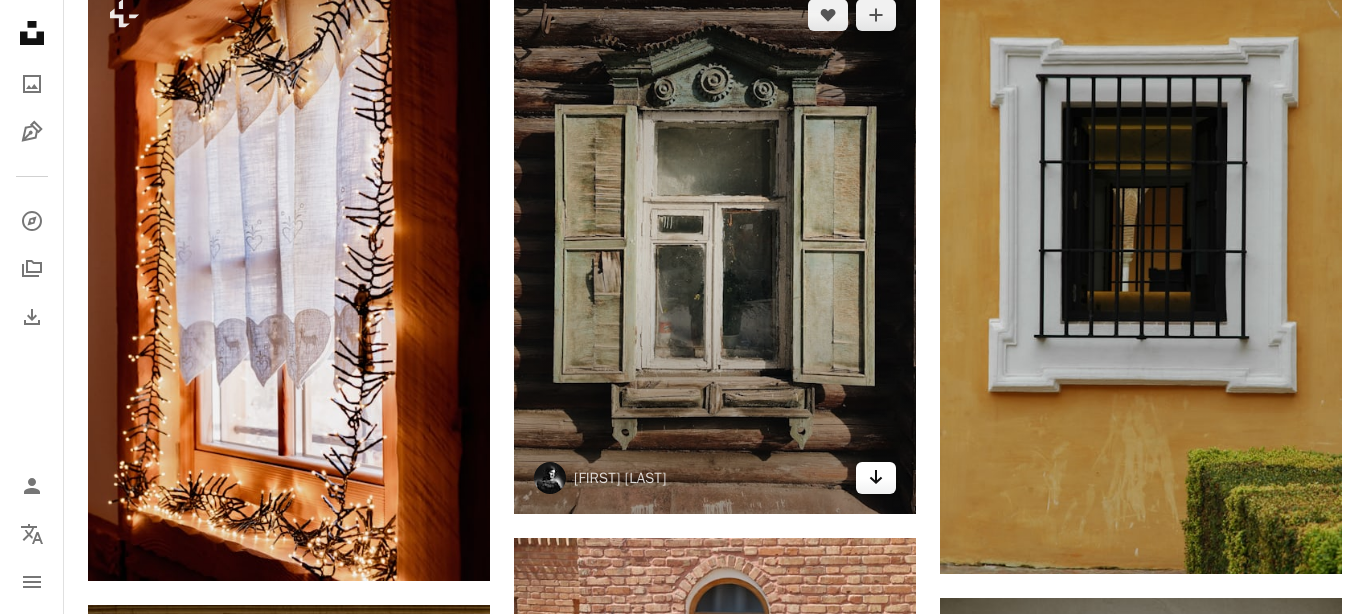 click on "Arrow pointing down" 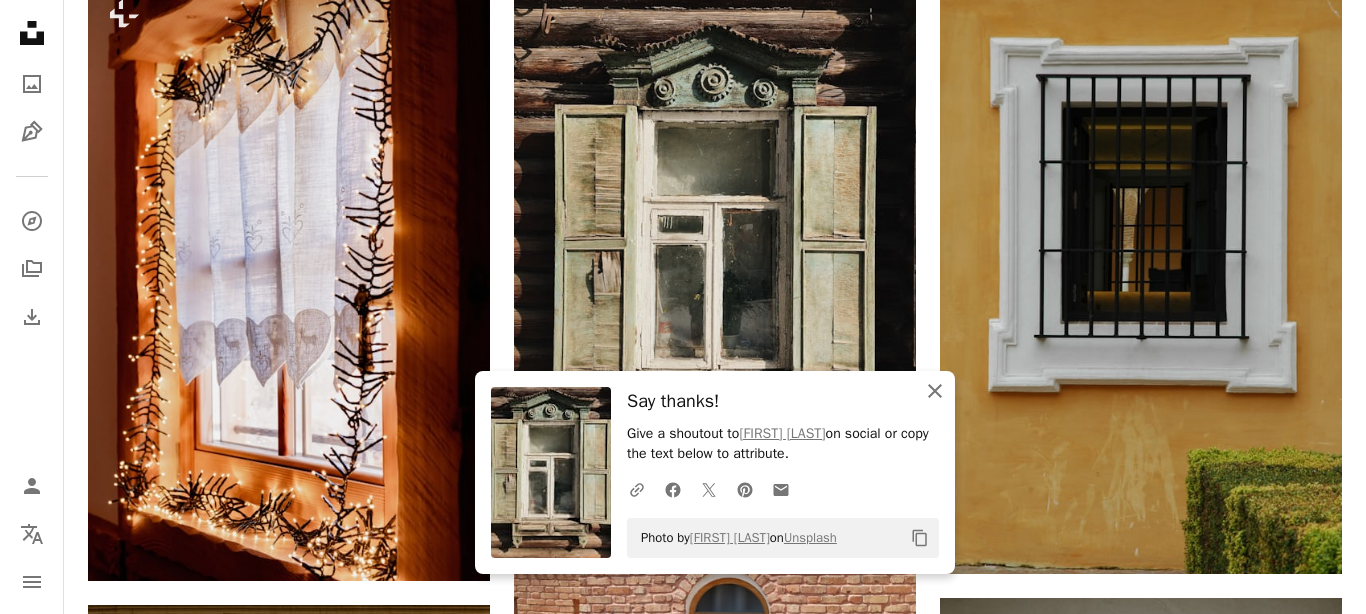 click on "An X shape" 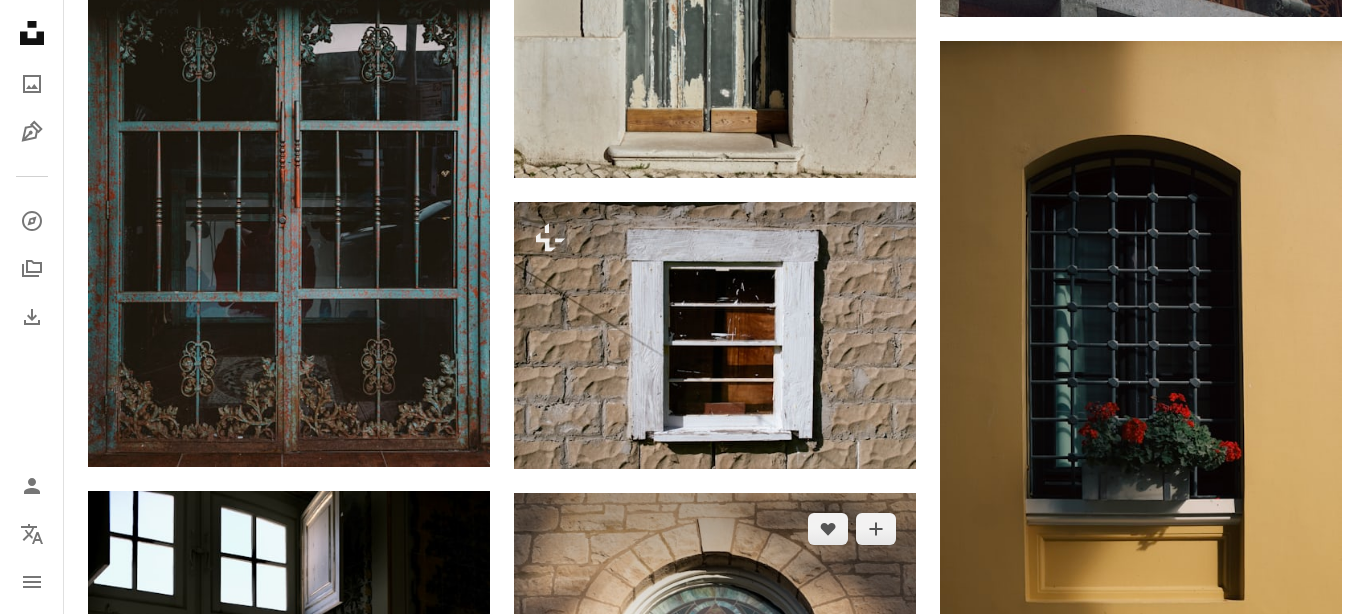 scroll, scrollTop: 28704, scrollLeft: 0, axis: vertical 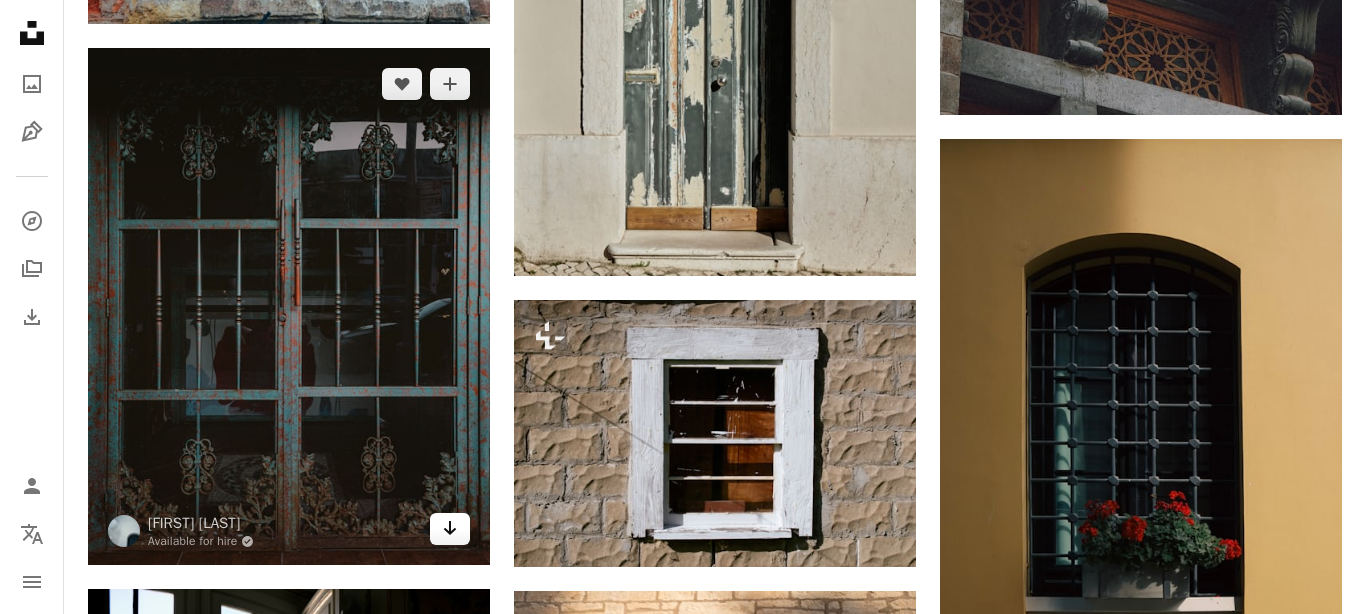 click on "Arrow pointing down" 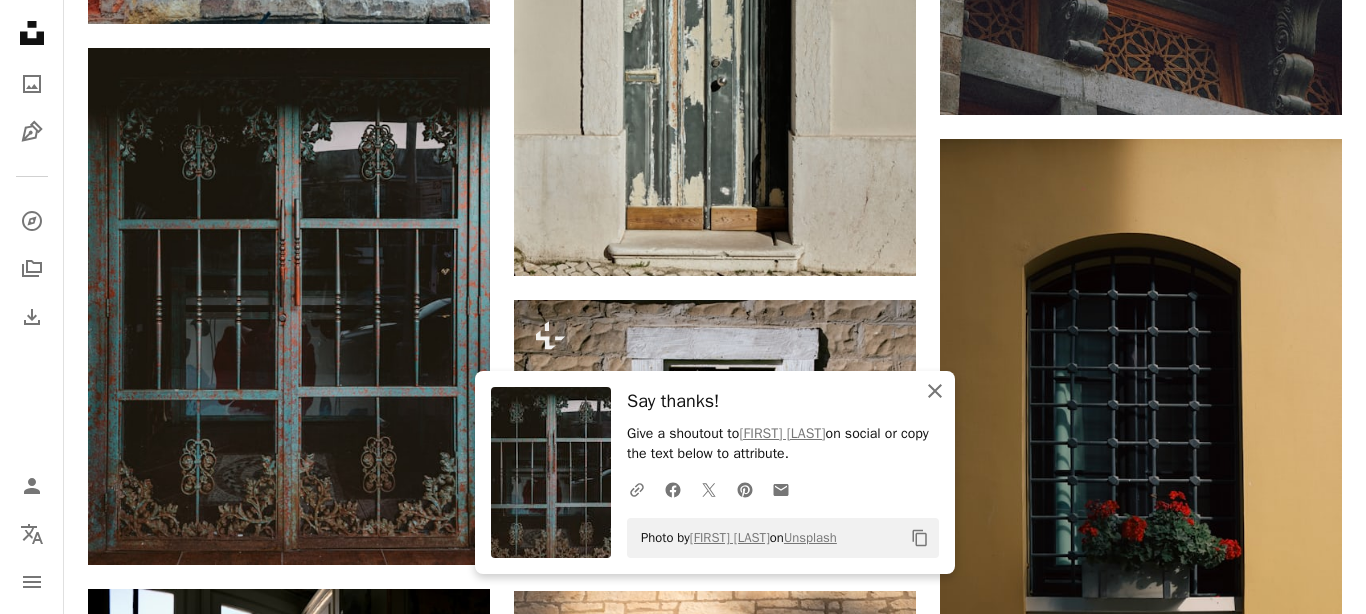 click on "An X shape" 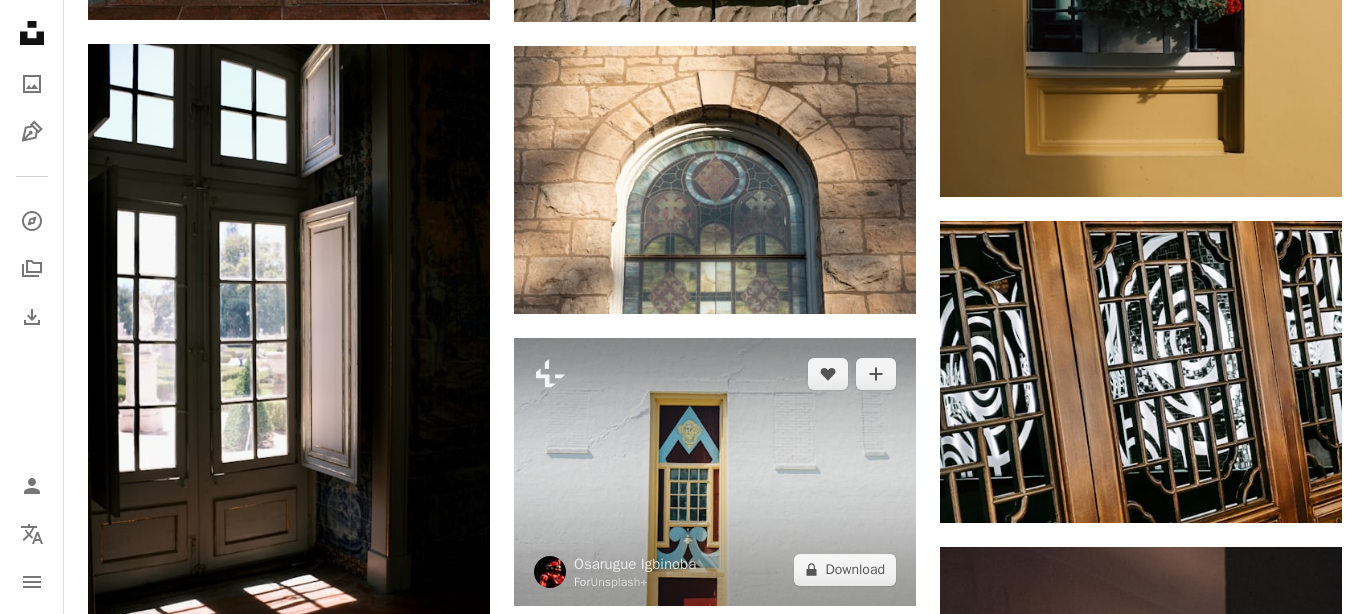 scroll, scrollTop: 29394, scrollLeft: 0, axis: vertical 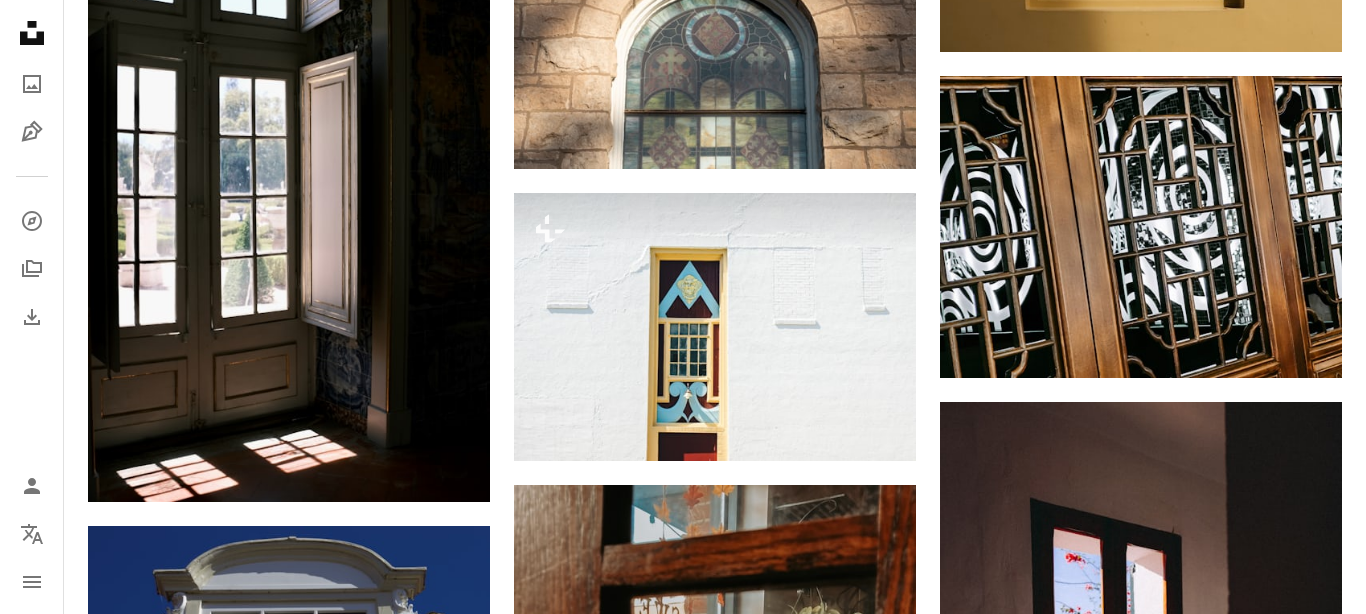 click on "Unsplash logo Unsplash Home A photo Pen Tool A compass A stack of folders Download Person Localization icon navigation menu" at bounding box center [32, 307] 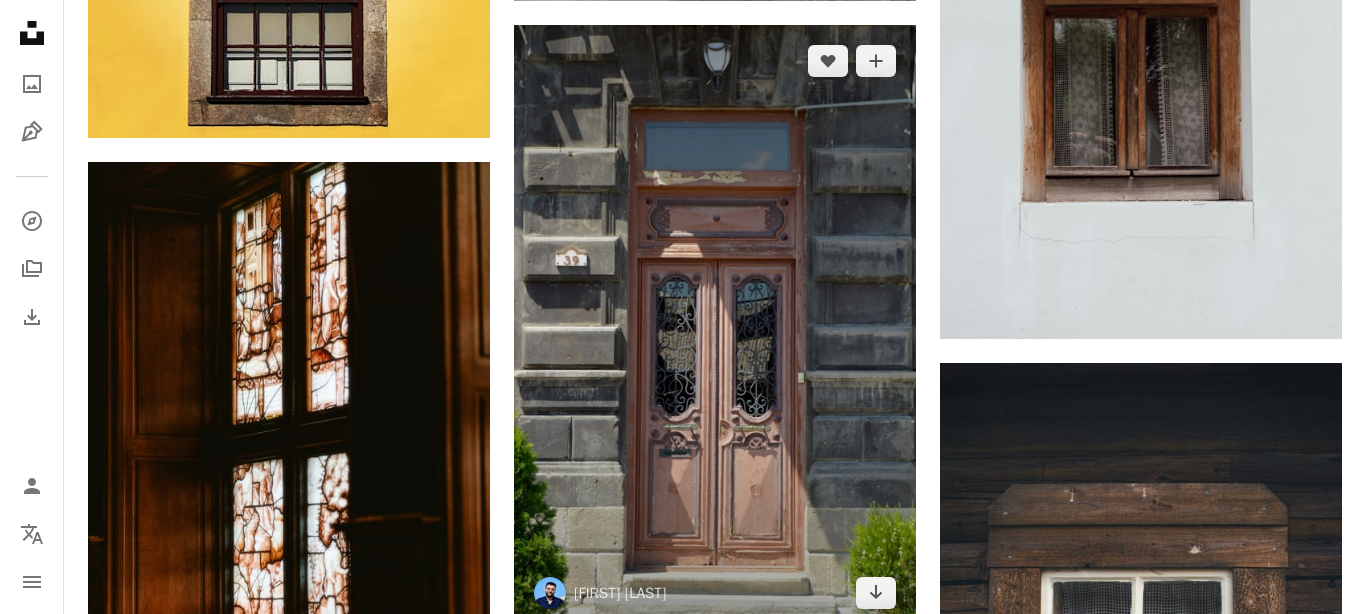 scroll, scrollTop: 39054, scrollLeft: 0, axis: vertical 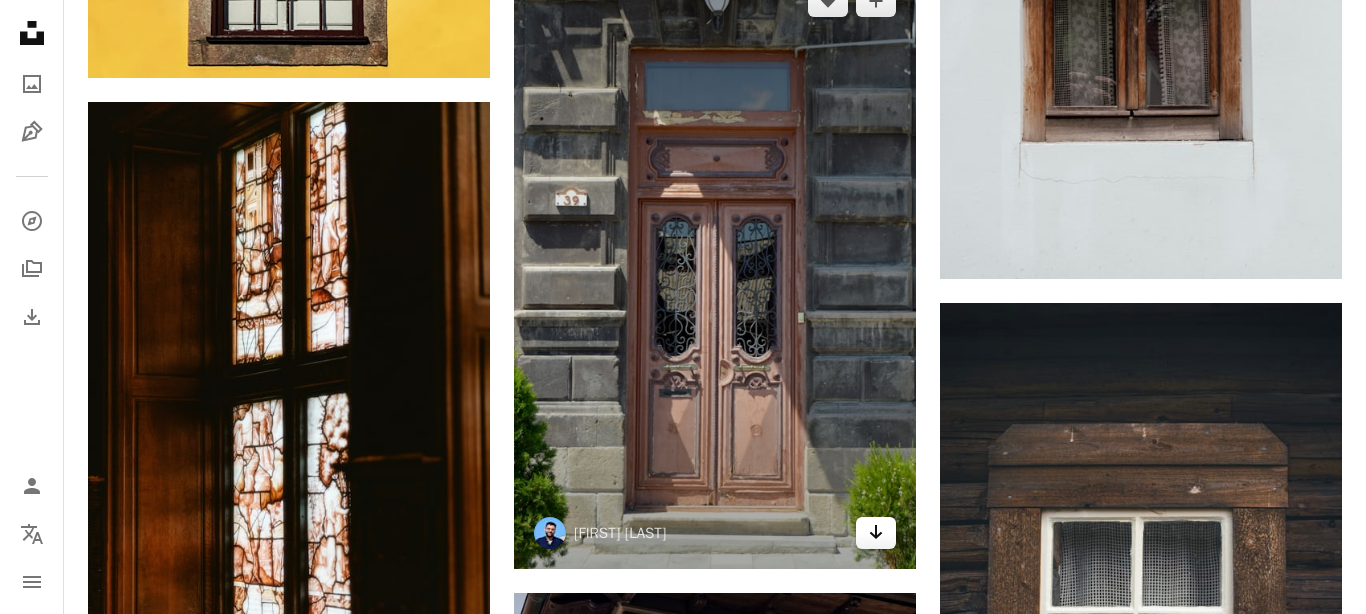 click 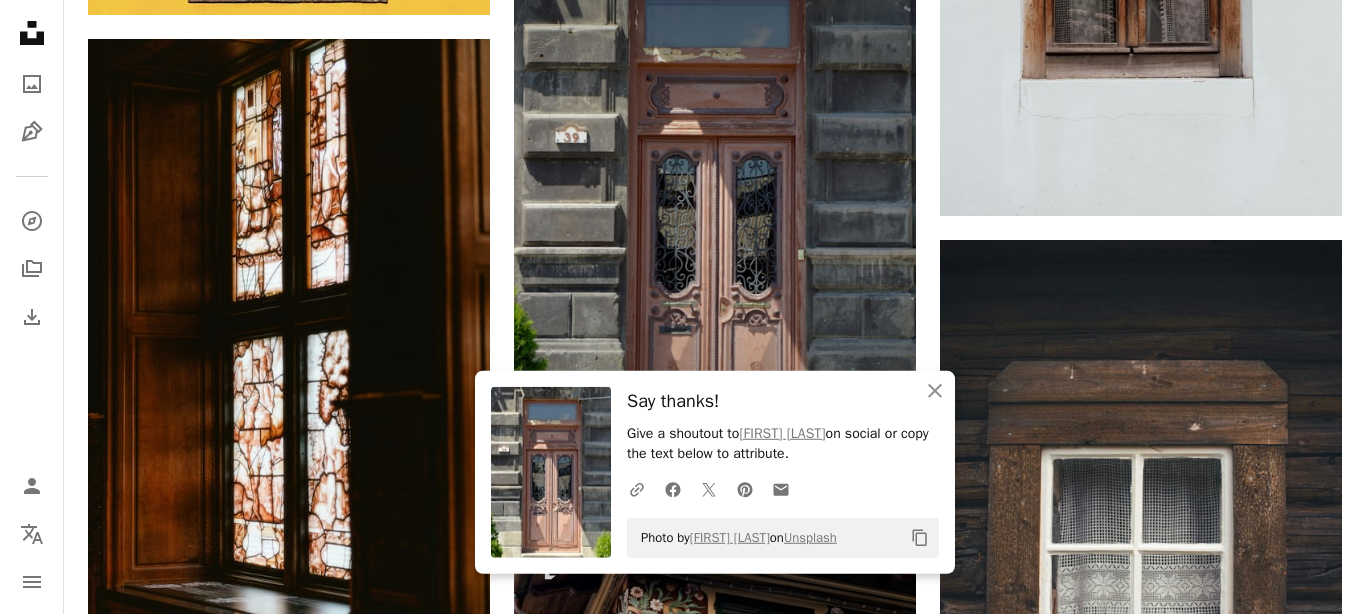 scroll, scrollTop: 39192, scrollLeft: 0, axis: vertical 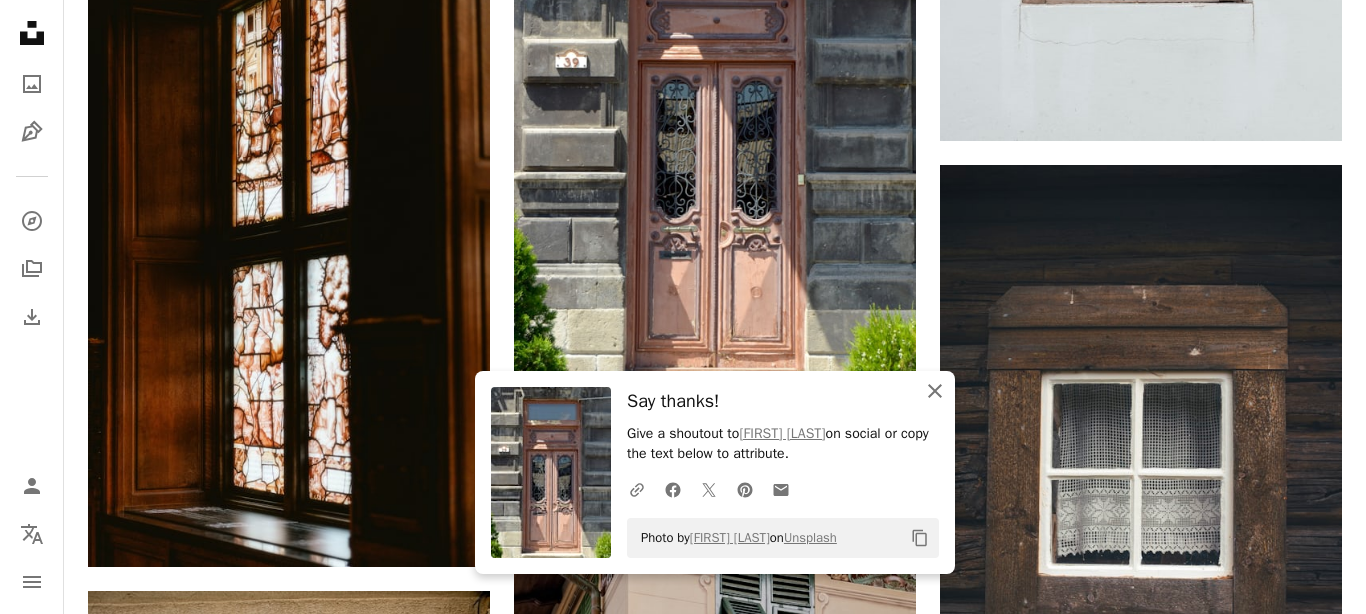 click 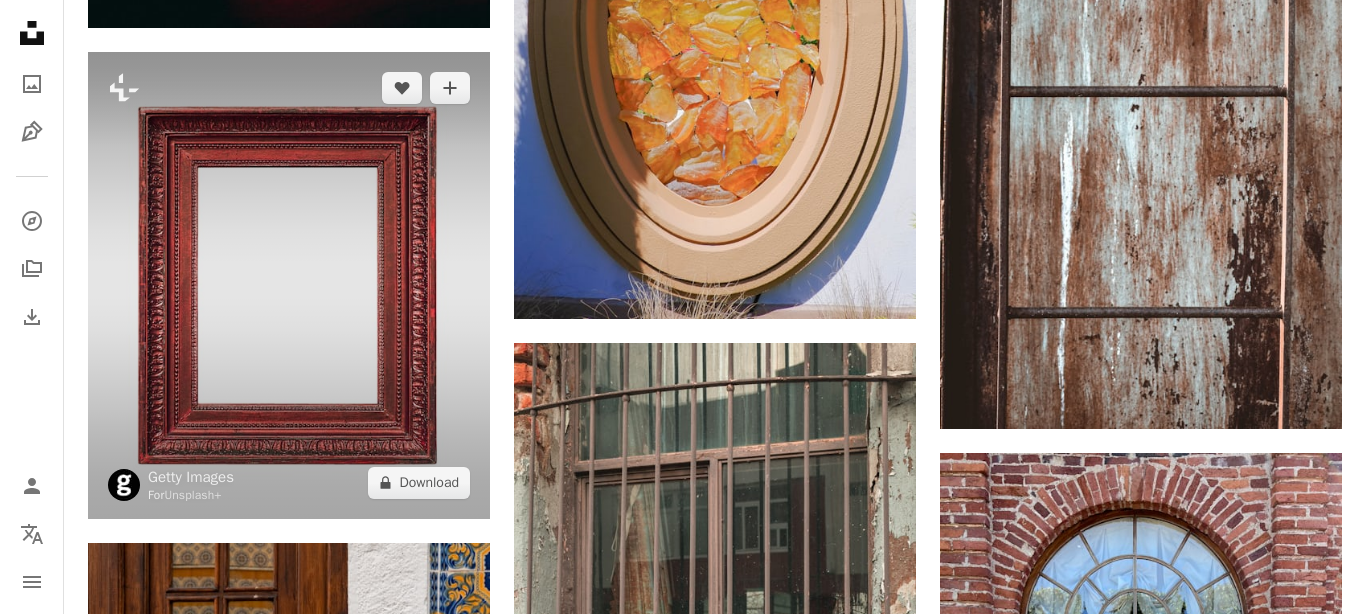 scroll, scrollTop: 52302, scrollLeft: 0, axis: vertical 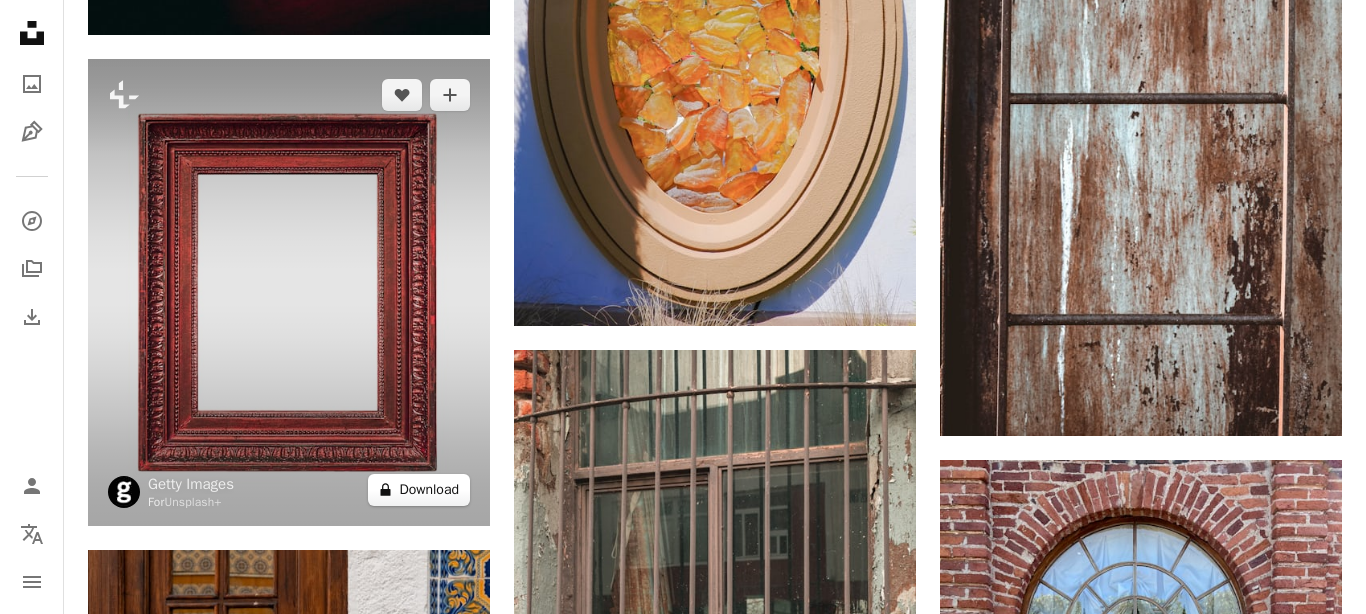 click on "A lock Download" at bounding box center [419, 490] 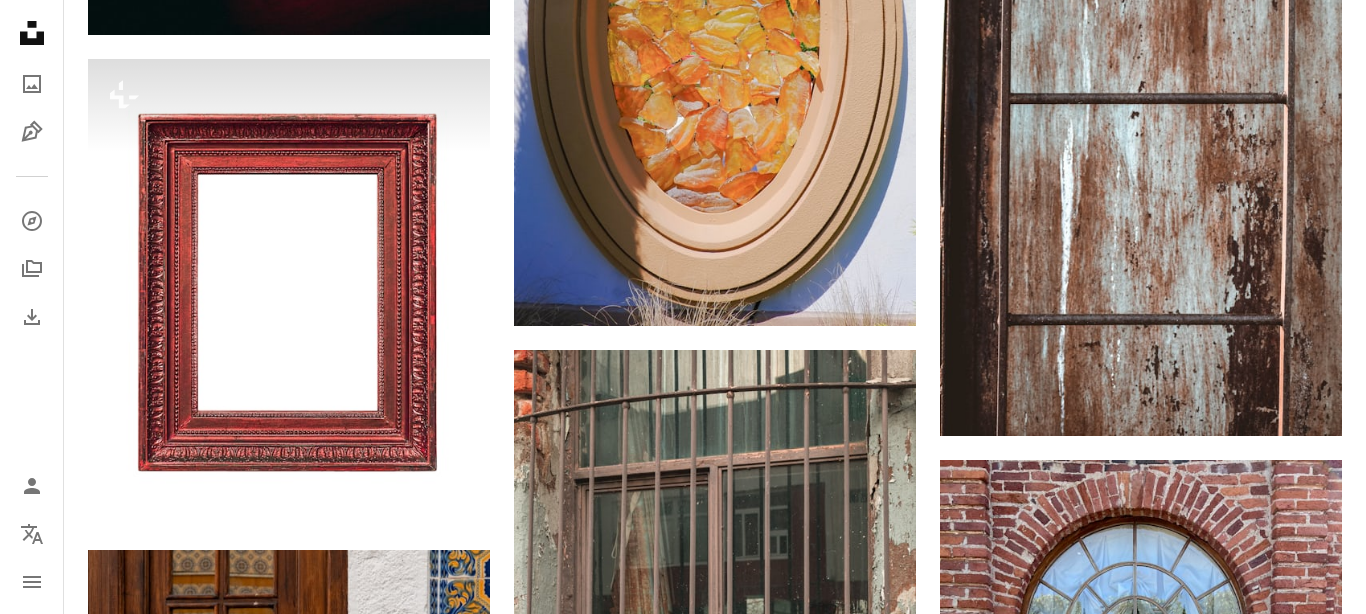click on "An X shape Premium, ready to use images. Get unlimited access. A plus sign Members-only content added monthly A plus sign Unlimited royalty-free downloads A plus sign Illustrations  New A plus sign Enhanced legal protections yearly 62%  off monthly $16   $6 USD per month * Get  Unsplash+ * When paid annually, billed upfront  $72 Taxes where applicable. Renews automatically. Cancel anytime." at bounding box center (683, 7902) 